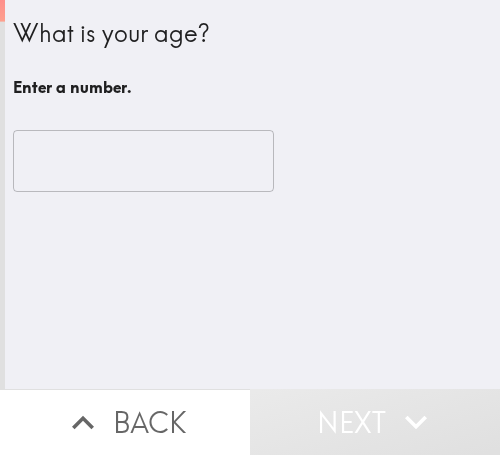 scroll, scrollTop: 0, scrollLeft: 0, axis: both 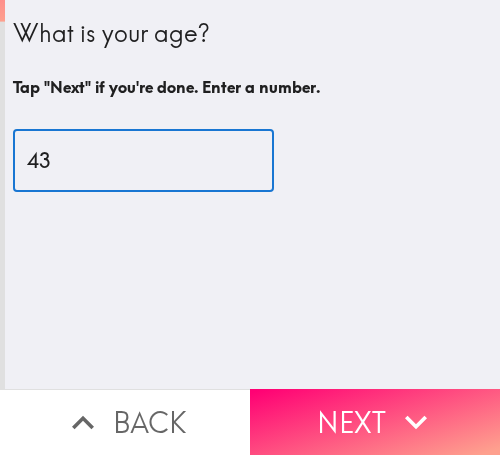 type on "43" 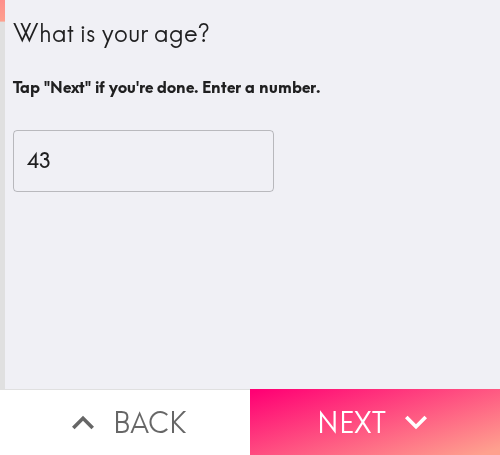 click on "Next" at bounding box center [375, 422] 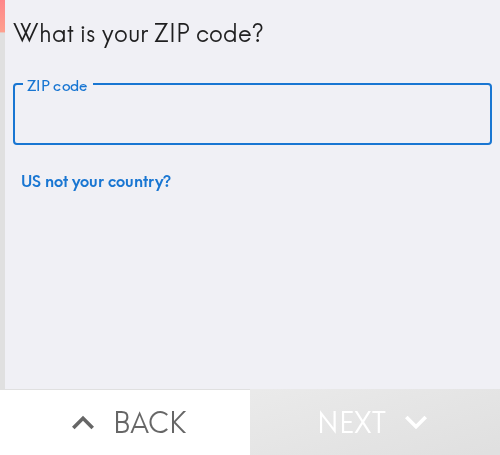 click on "ZIP code" at bounding box center (252, 115) 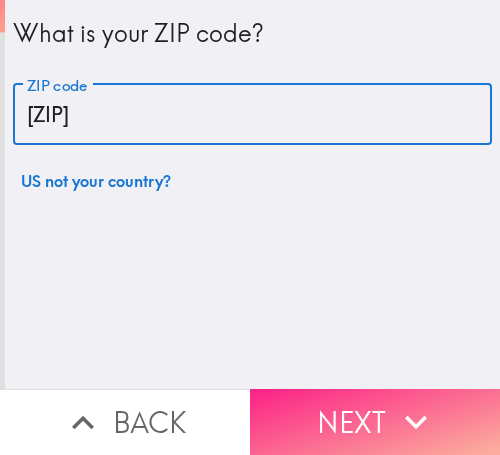 type on "33609" 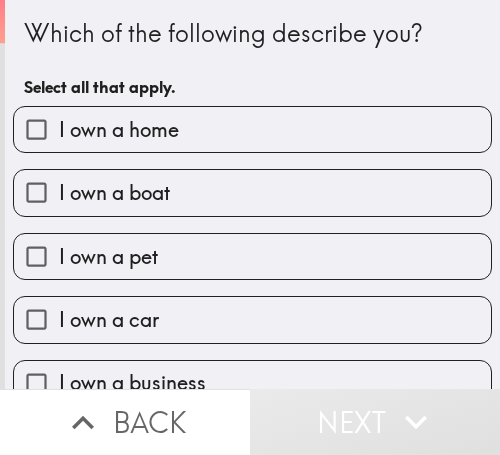 drag, startPoint x: 422, startPoint y: 42, endPoint x: 432, endPoint y: 56, distance: 17.20465 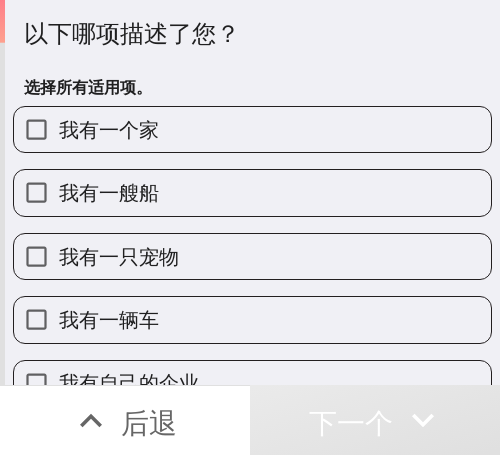 drag, startPoint x: 471, startPoint y: 42, endPoint x: 248, endPoint y: 62, distance: 223.89507 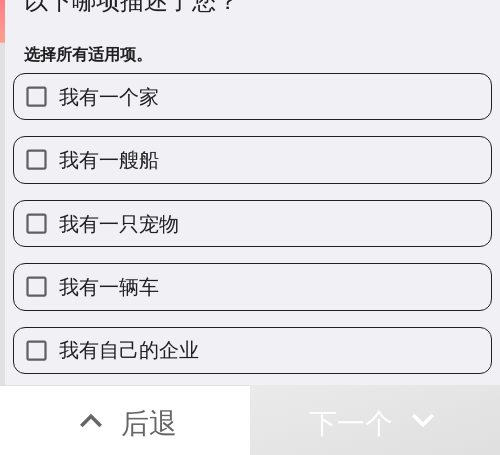 scroll, scrollTop: 103, scrollLeft: 0, axis: vertical 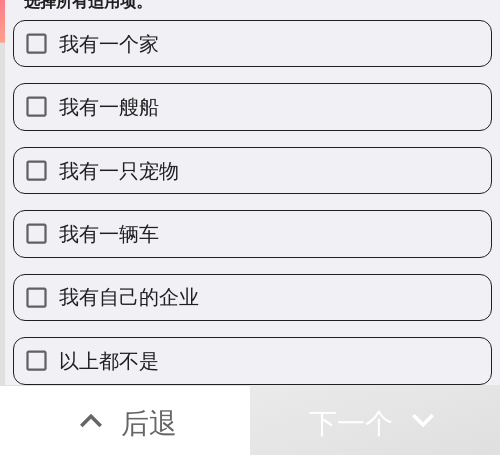 click on "我有自己的企业" at bounding box center [252, 297] 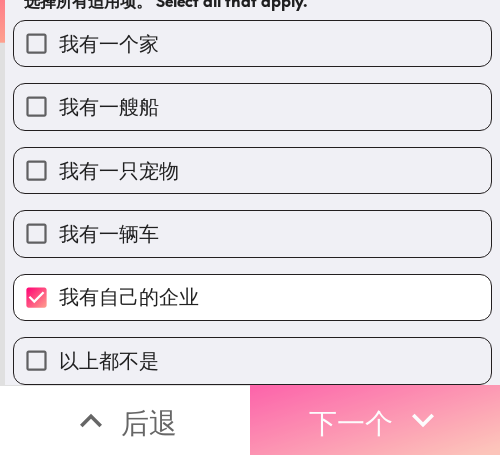 click 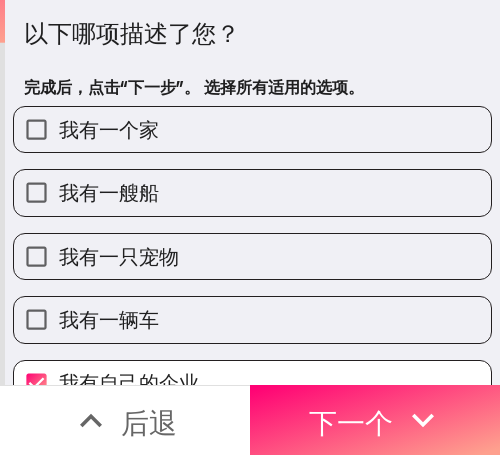 scroll, scrollTop: 0, scrollLeft: 0, axis: both 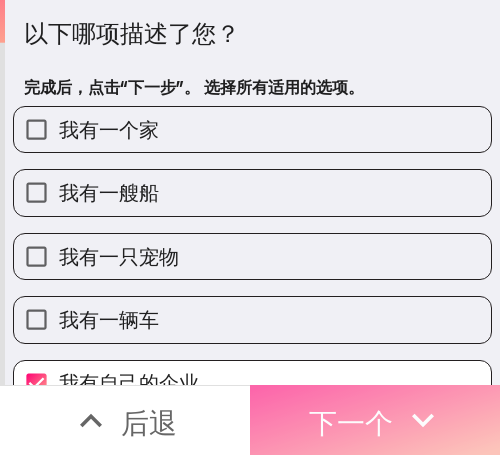 click on "下一个" at bounding box center (351, 422) 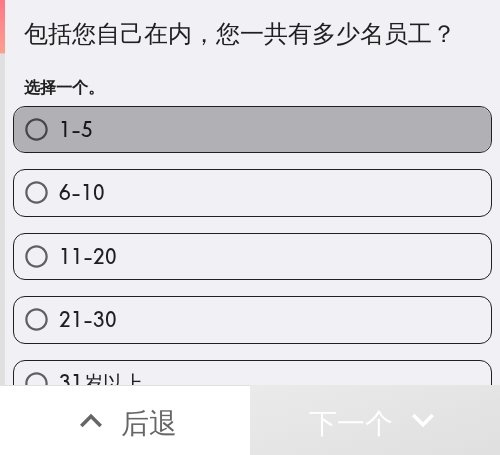 drag, startPoint x: 419, startPoint y: 120, endPoint x: 487, endPoint y: 127, distance: 68.359344 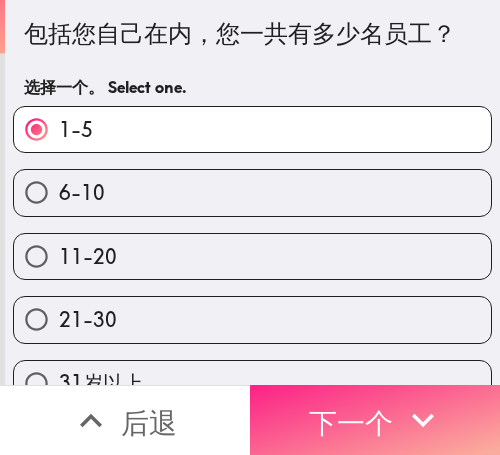 click on "下一个" at bounding box center [351, 420] 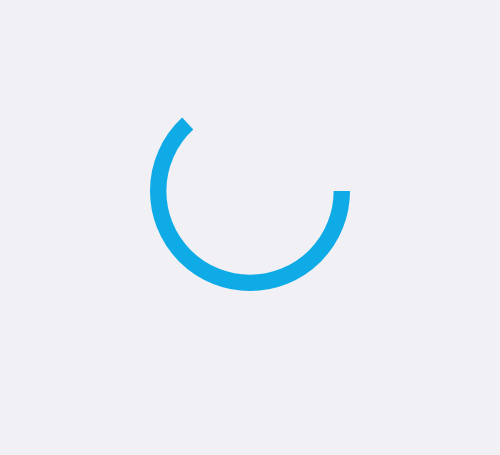 scroll, scrollTop: 0, scrollLeft: 0, axis: both 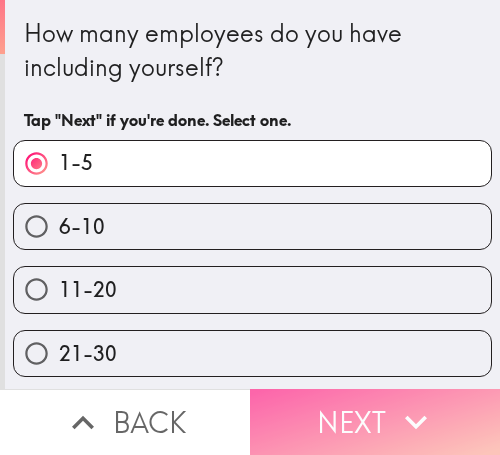 drag, startPoint x: 430, startPoint y: 385, endPoint x: 368, endPoint y: 387, distance: 62.03225 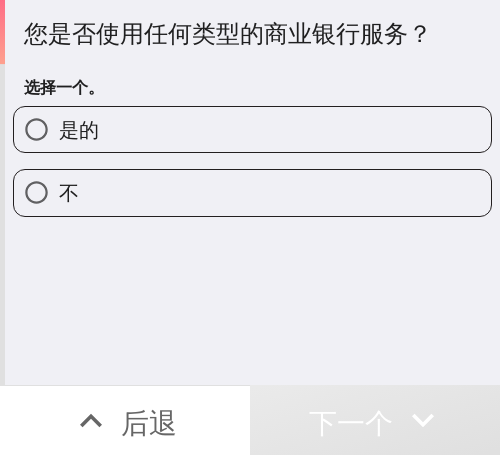 drag, startPoint x: 410, startPoint y: 116, endPoint x: 499, endPoint y: 118, distance: 89.02247 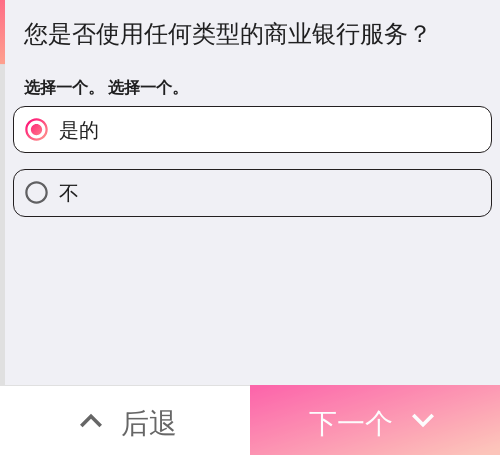 click 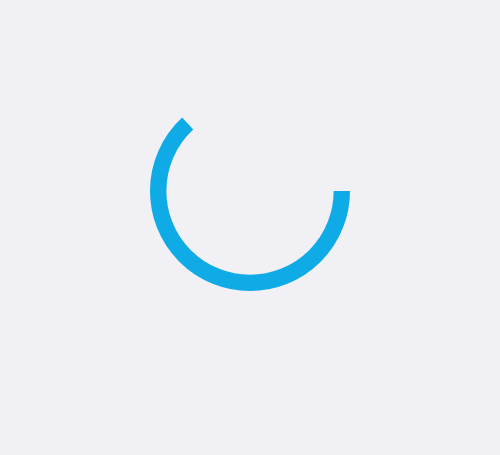 scroll, scrollTop: 0, scrollLeft: 0, axis: both 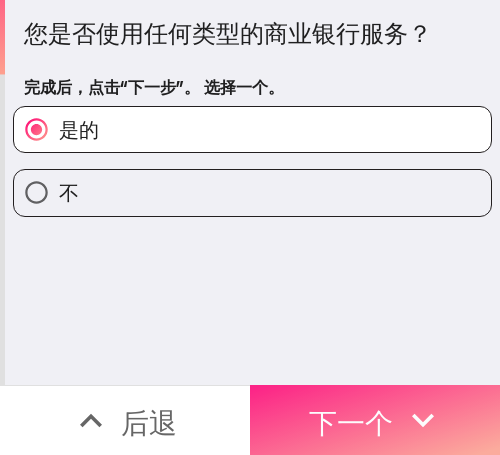 drag, startPoint x: 392, startPoint y: 384, endPoint x: 407, endPoint y: 390, distance: 16.155495 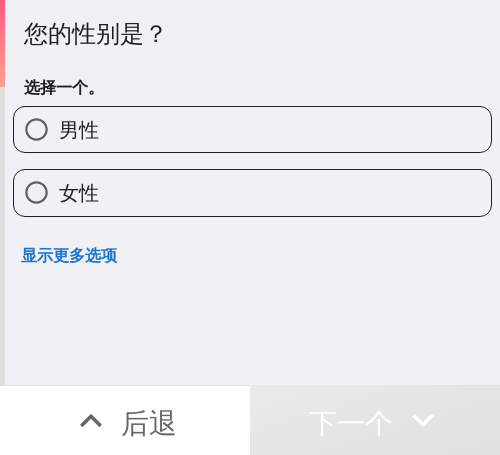 click on "女性" at bounding box center [252, 192] 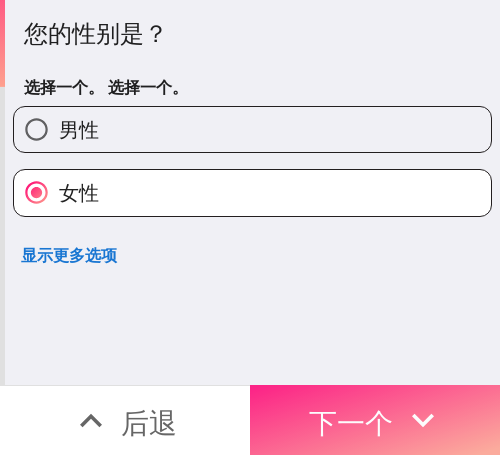 click on "下一个" at bounding box center [351, 422] 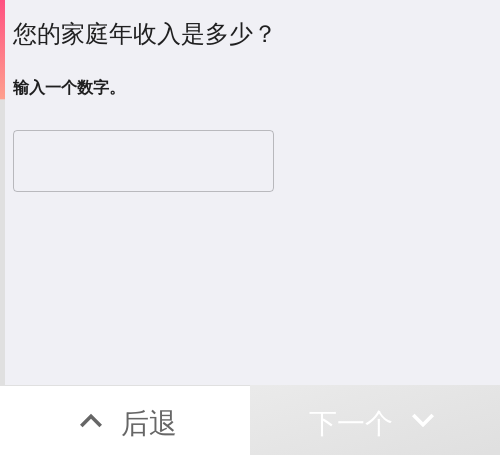 click at bounding box center (143, 161) 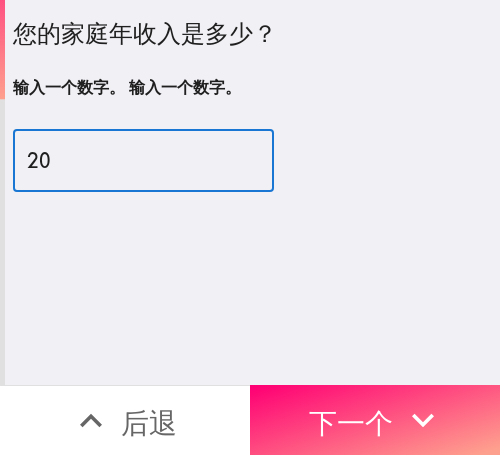 type on "2" 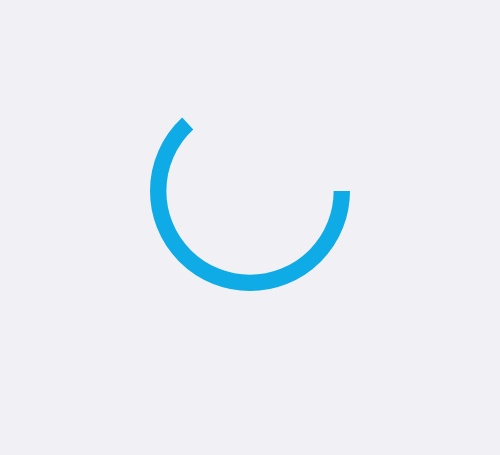 scroll, scrollTop: 0, scrollLeft: 0, axis: both 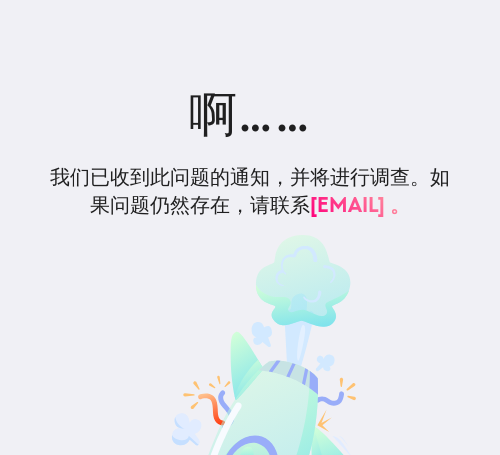 click on "啊…… 我们已收到此问题的通知，并将进行调查。如果问题仍然存在， 请联系 [EMAIL] 。" at bounding box center [250, 326] 